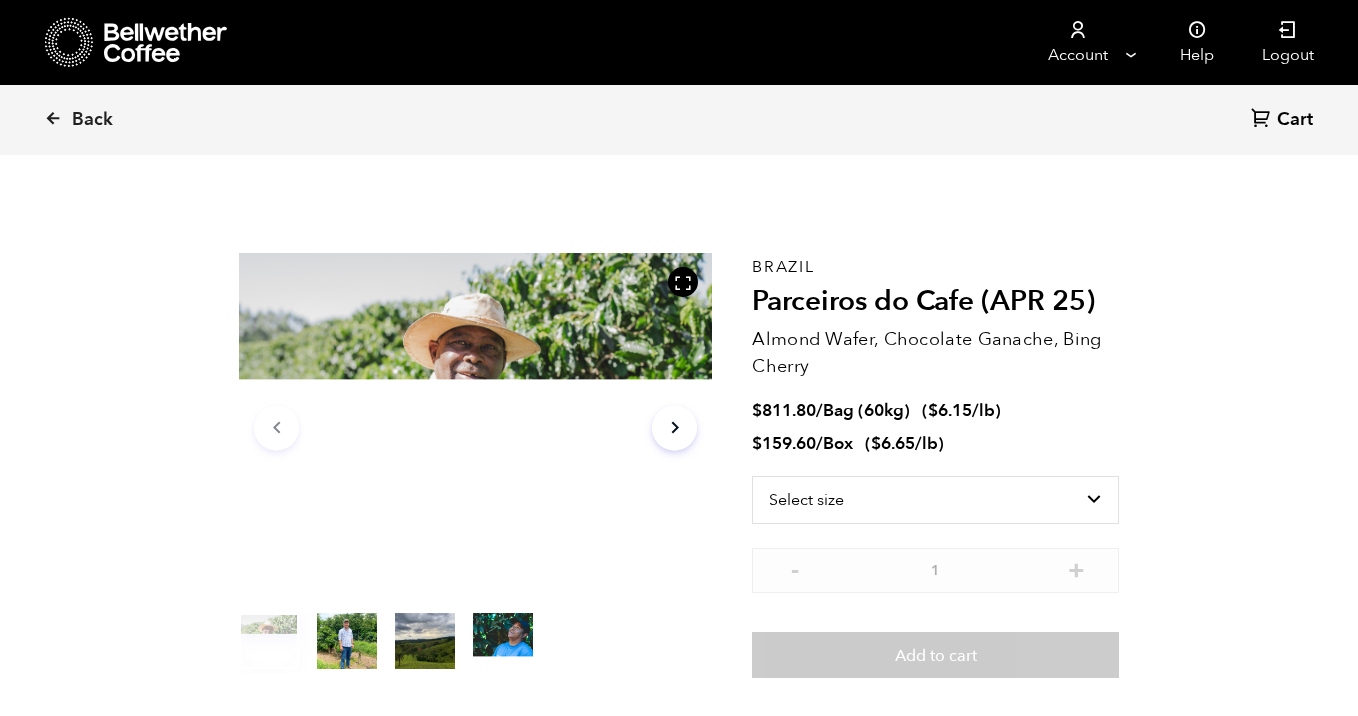 scroll, scrollTop: 0, scrollLeft: 0, axis: both 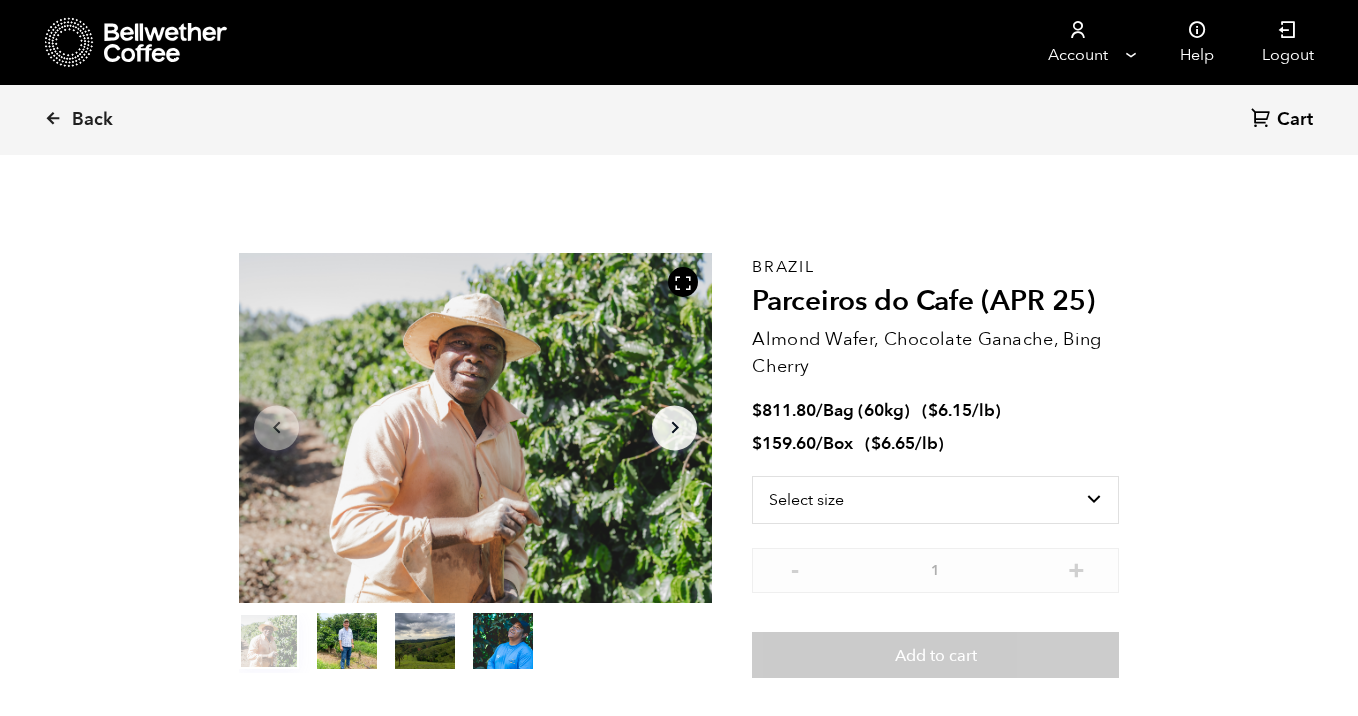 click 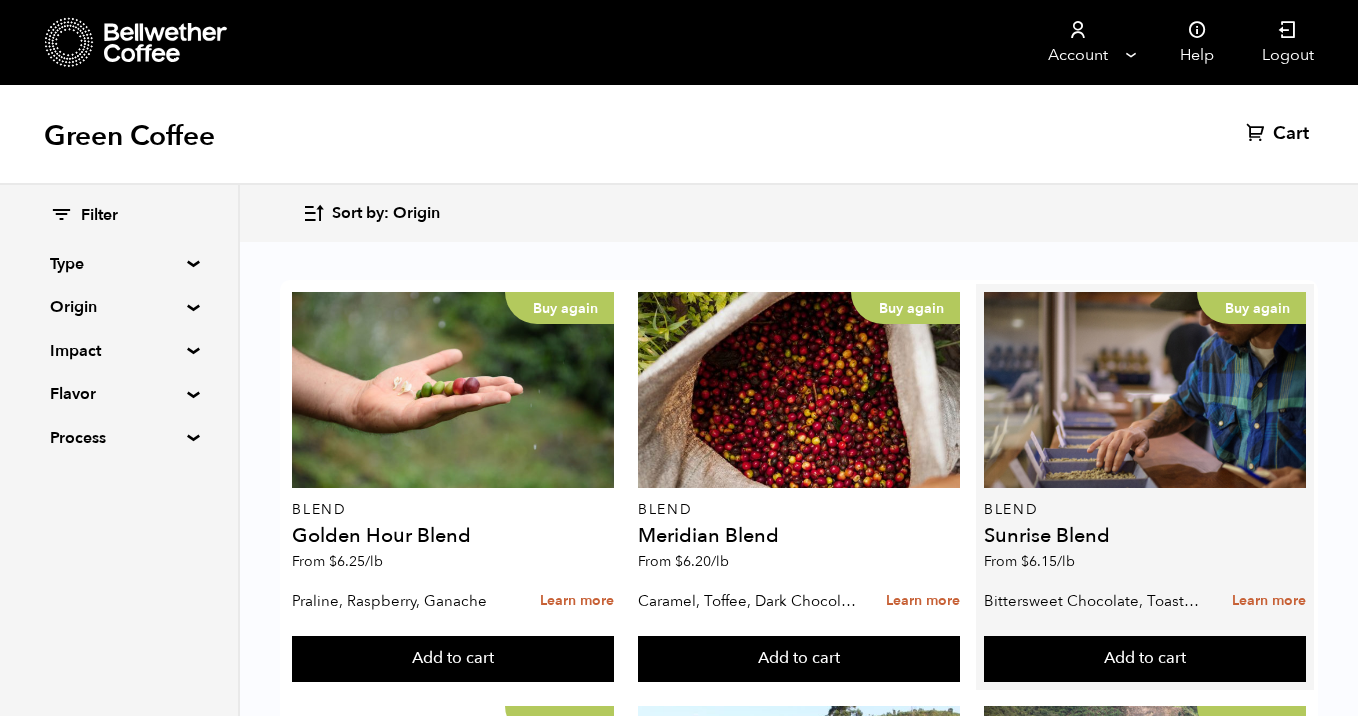 scroll, scrollTop: 0, scrollLeft: 0, axis: both 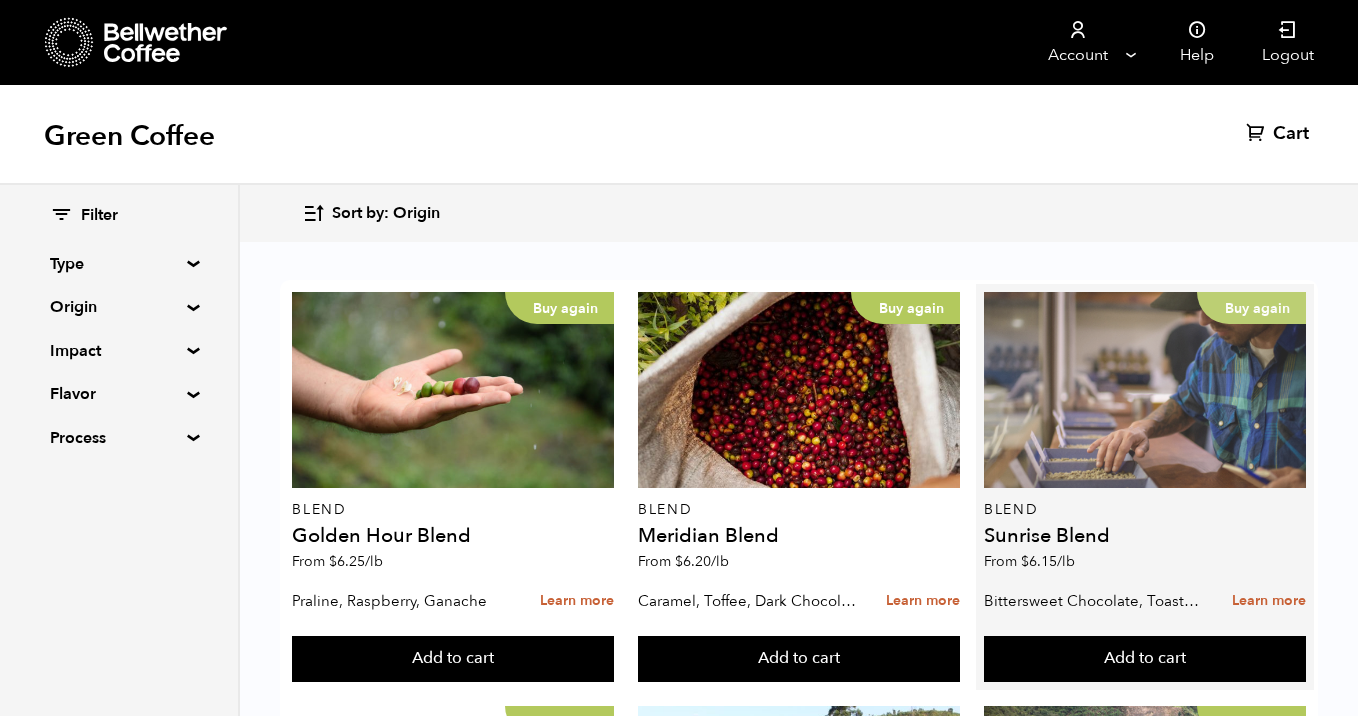 click on "Buy again" at bounding box center [1145, 390] 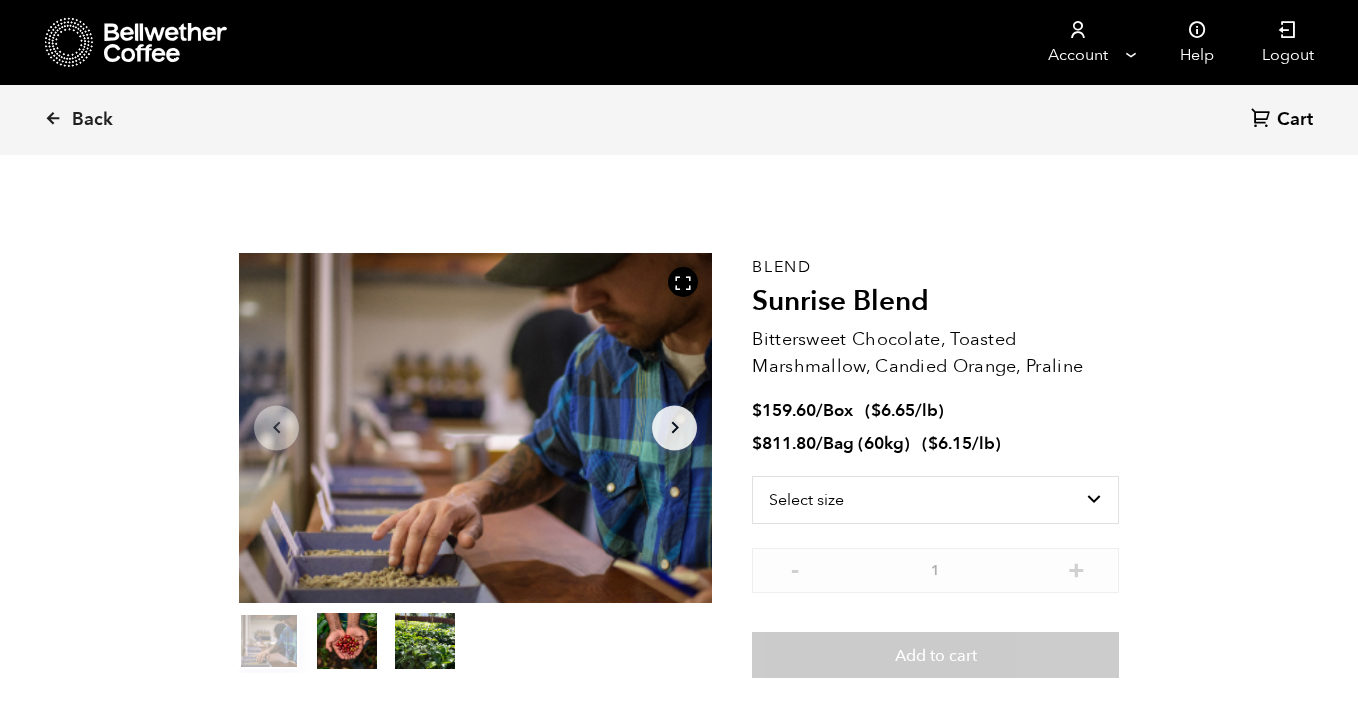 scroll, scrollTop: 0, scrollLeft: 0, axis: both 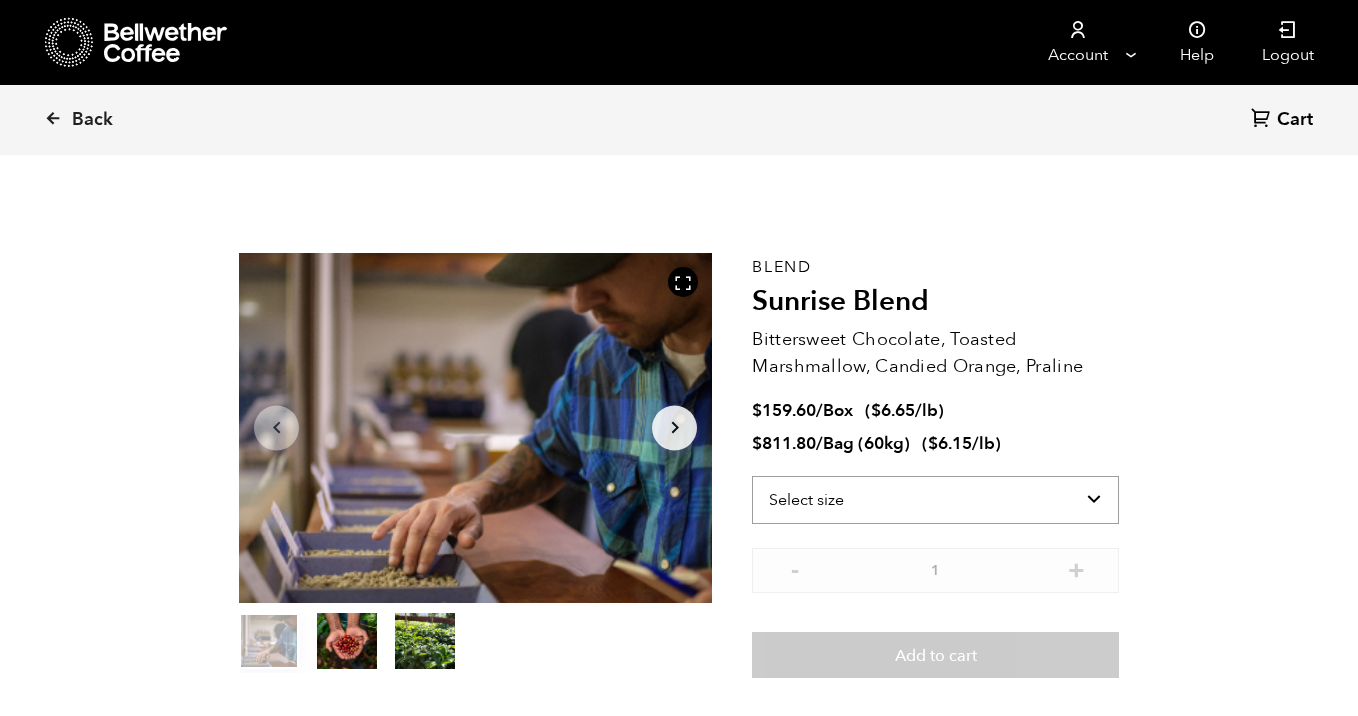 click on "Select size   Bag (60kg) (132 lbs) Box (24 lbs)" at bounding box center (935, 500) 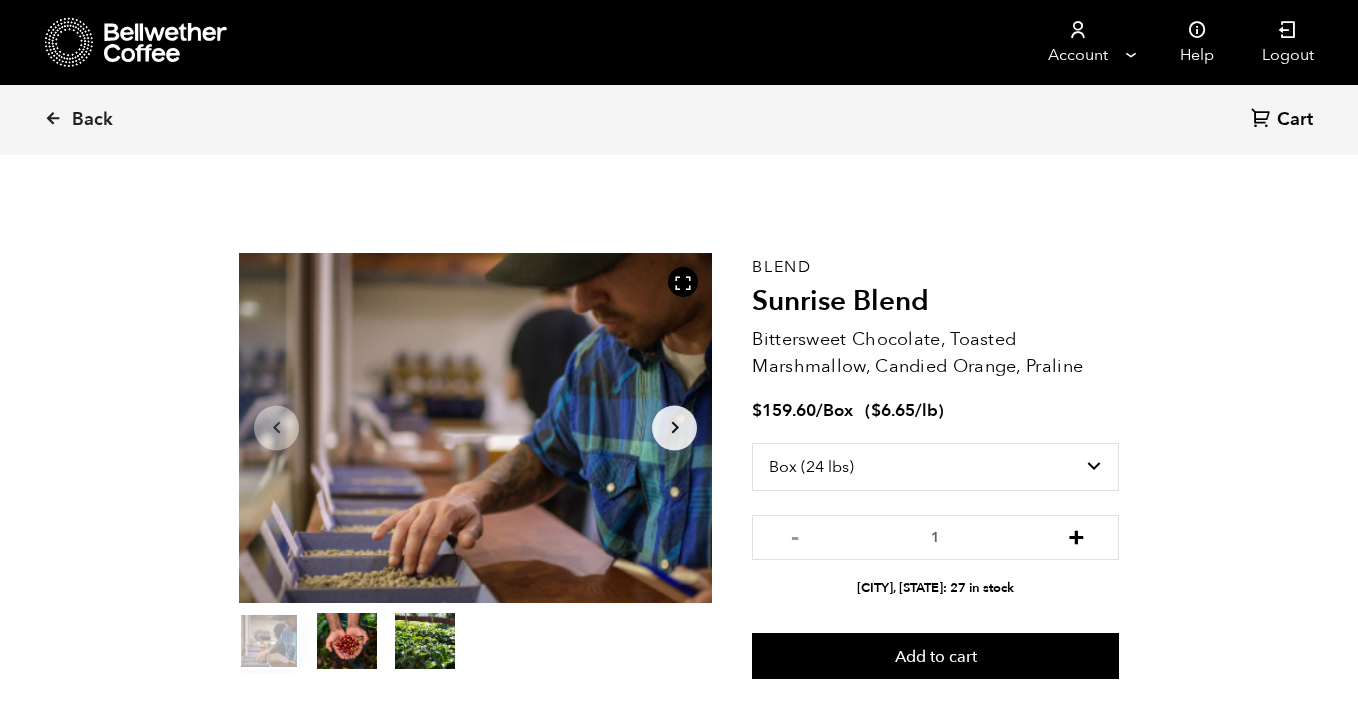 click on "+" at bounding box center (1076, 535) 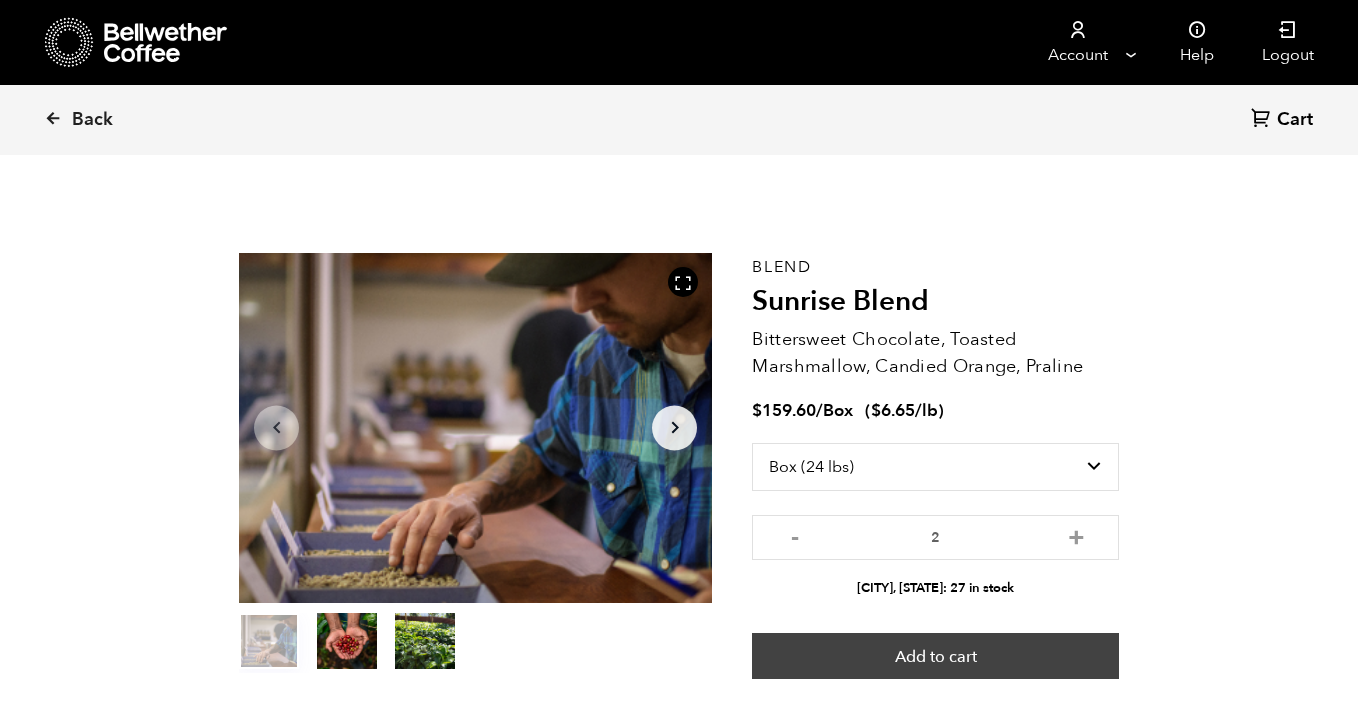 click on "Add to cart" at bounding box center (935, 656) 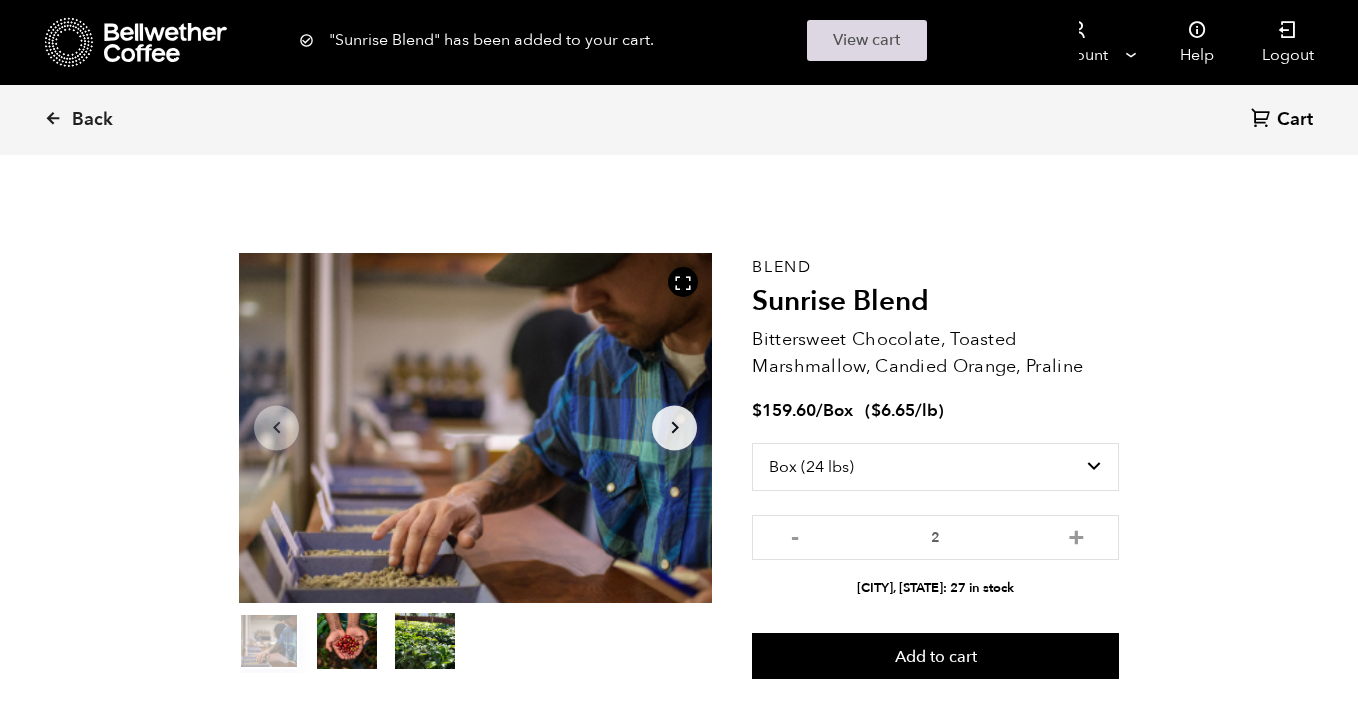 click on "View cart" at bounding box center [867, 40] 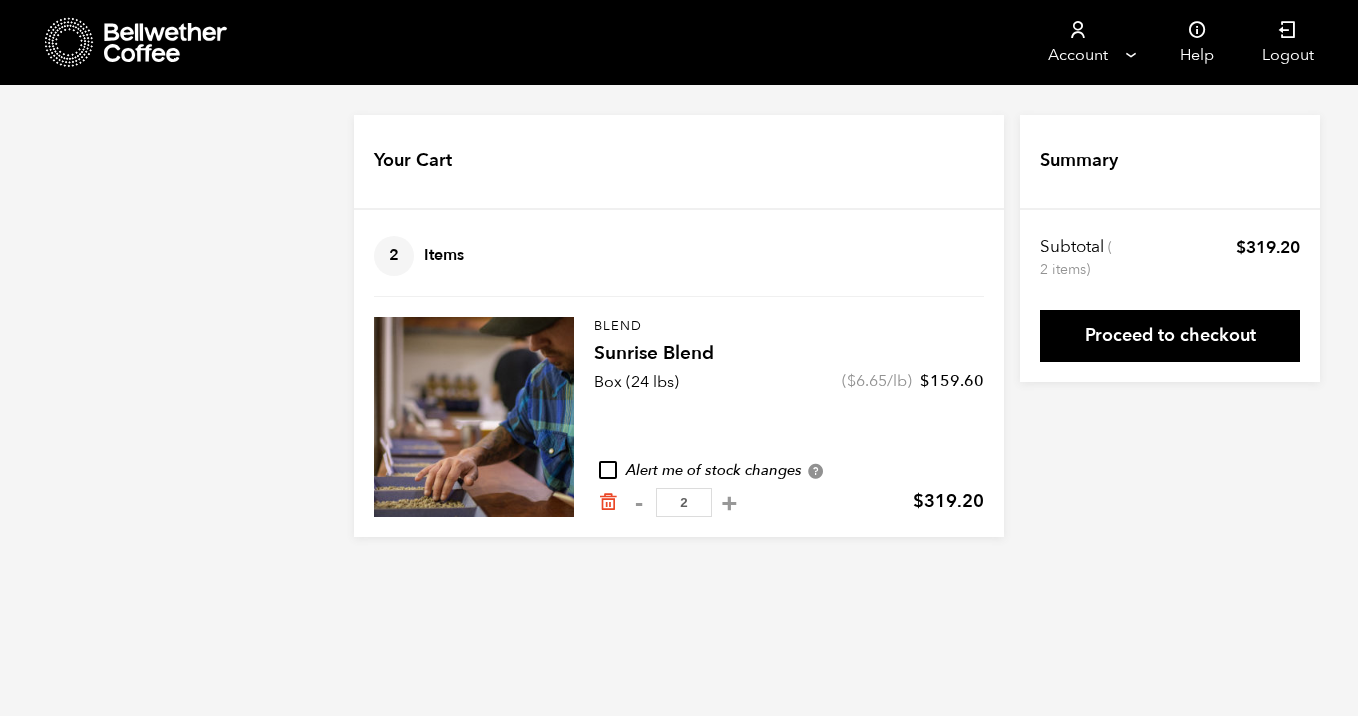 scroll, scrollTop: 0, scrollLeft: 0, axis: both 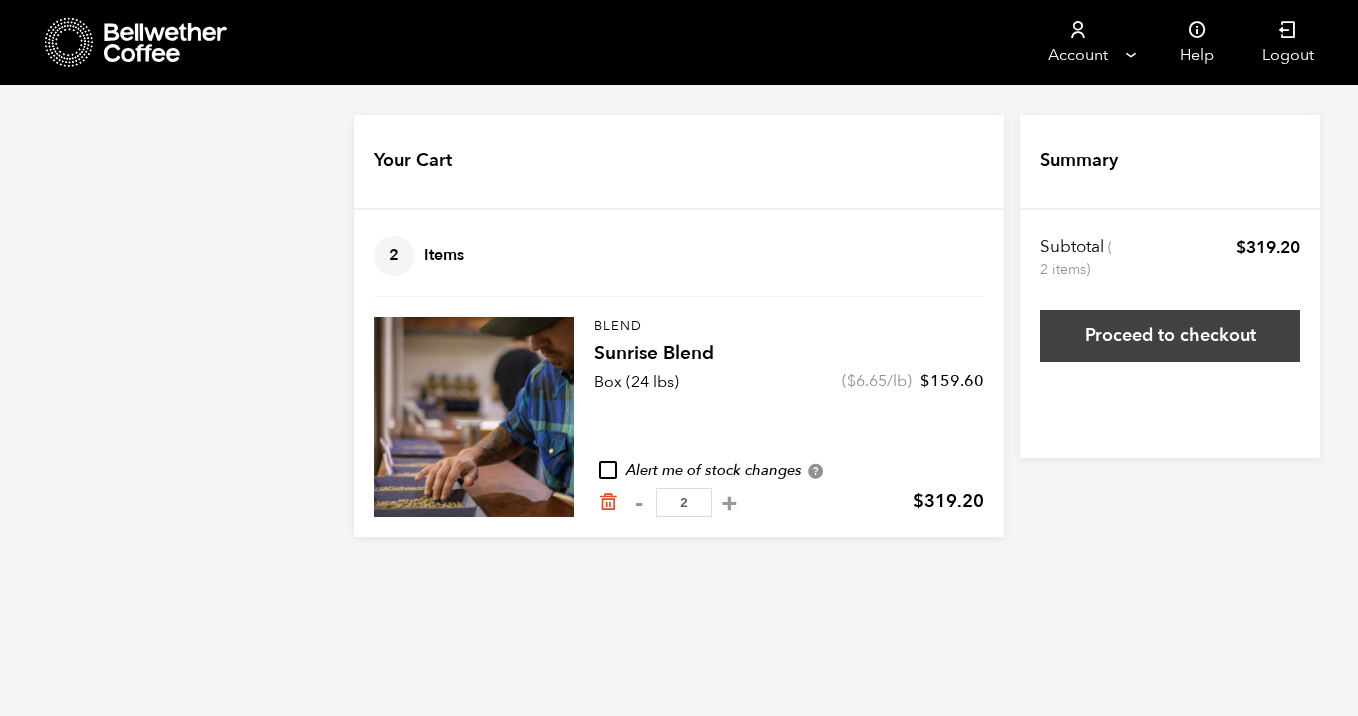 click on "Proceed to checkout" at bounding box center (1170, 336) 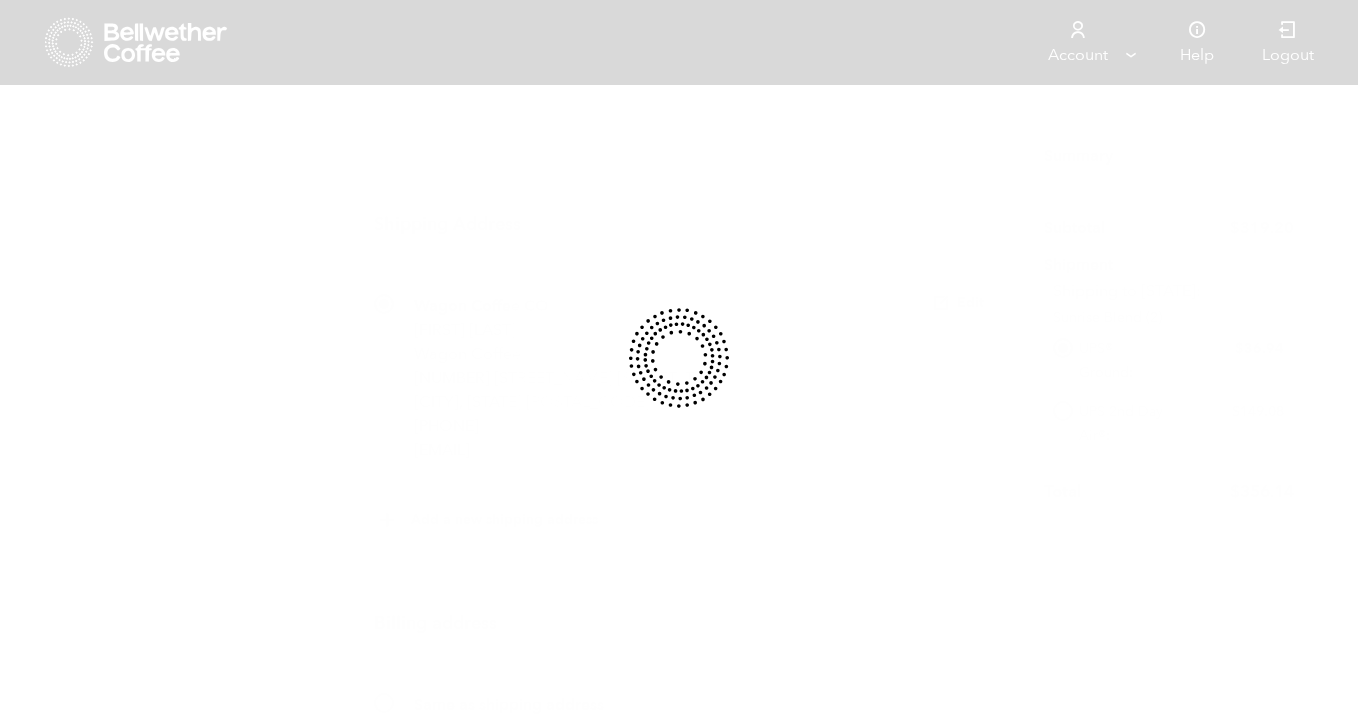 scroll, scrollTop: 0, scrollLeft: 0, axis: both 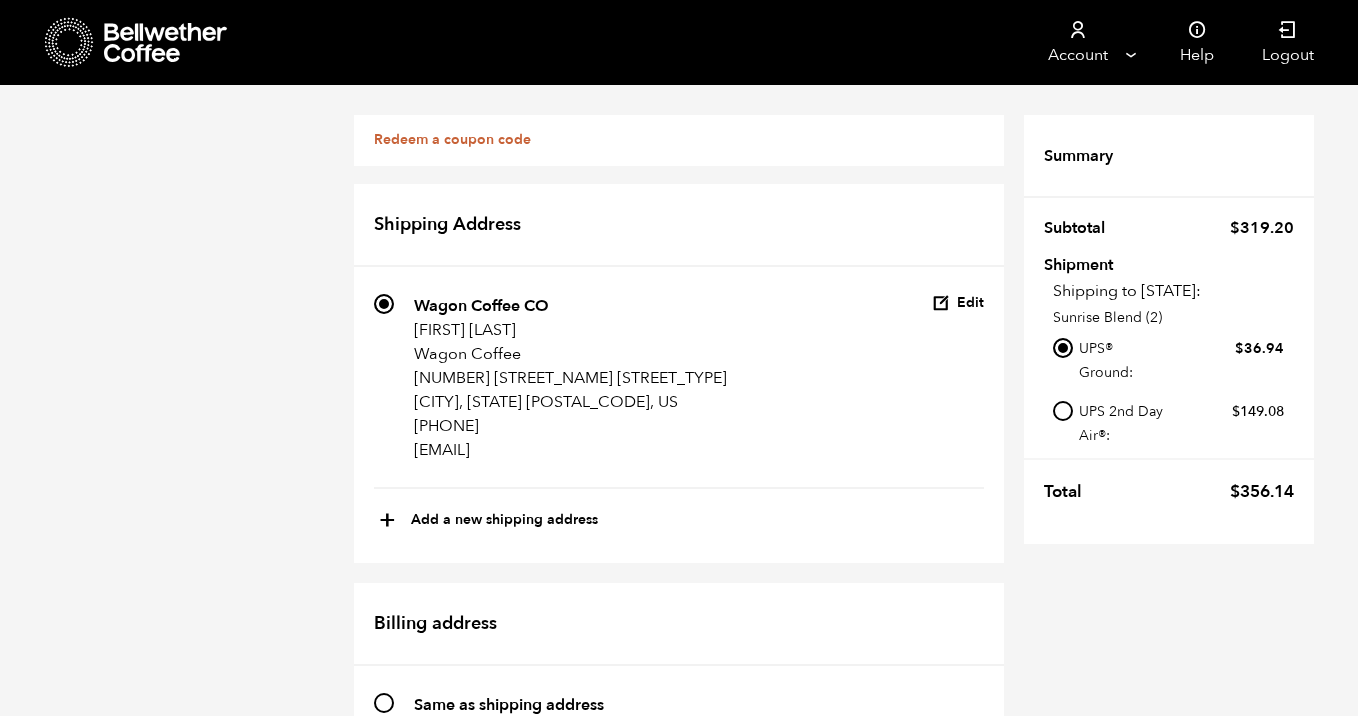 click on "Redeem a coupon code" at bounding box center (452, 139) 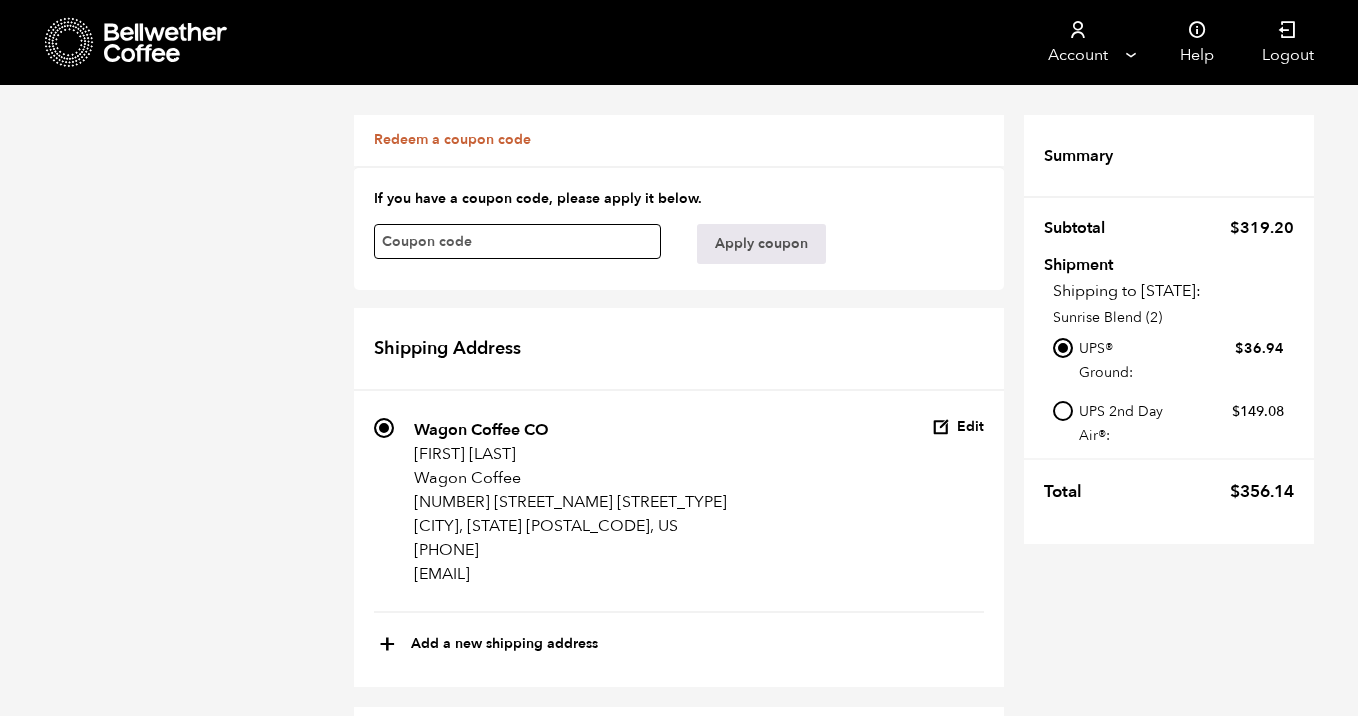 paste on "tmgjbmzhuvjb3utu" 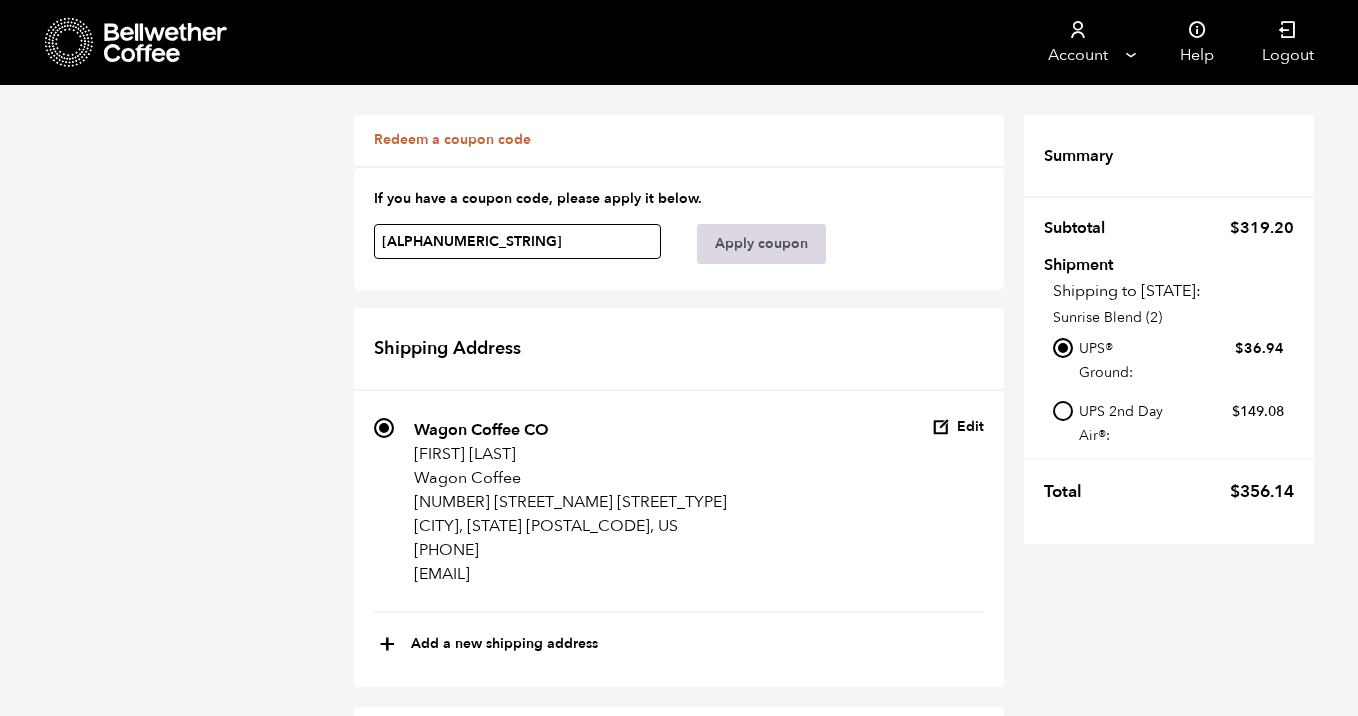 type on "tmgjbmzhuvjb3utu" 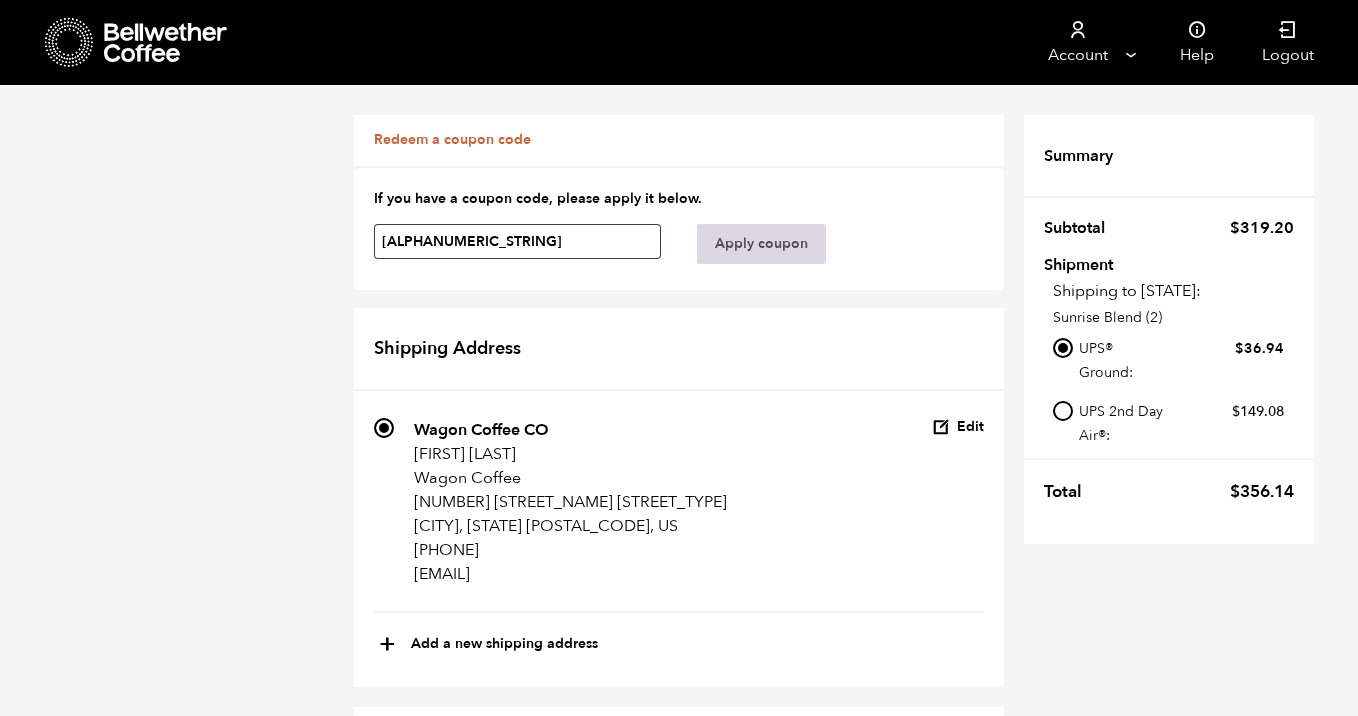 click on "Apply coupon" at bounding box center (761, 244) 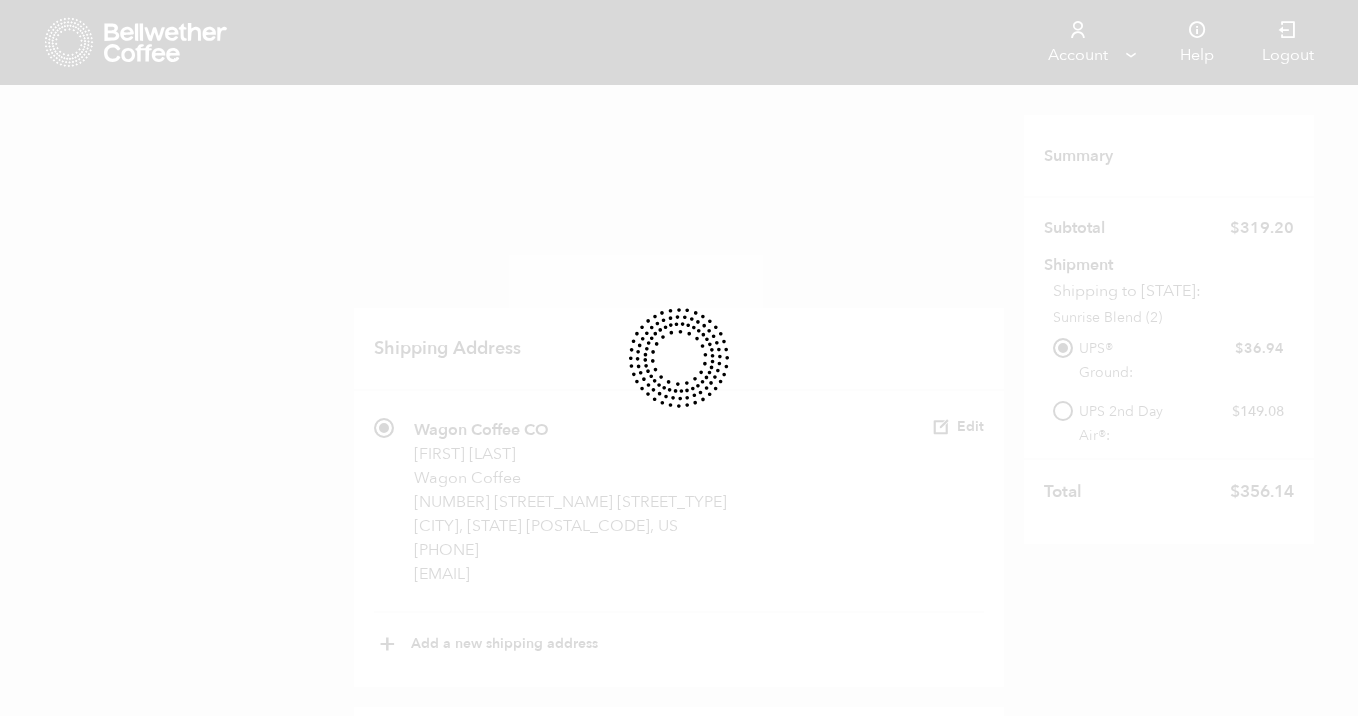 type 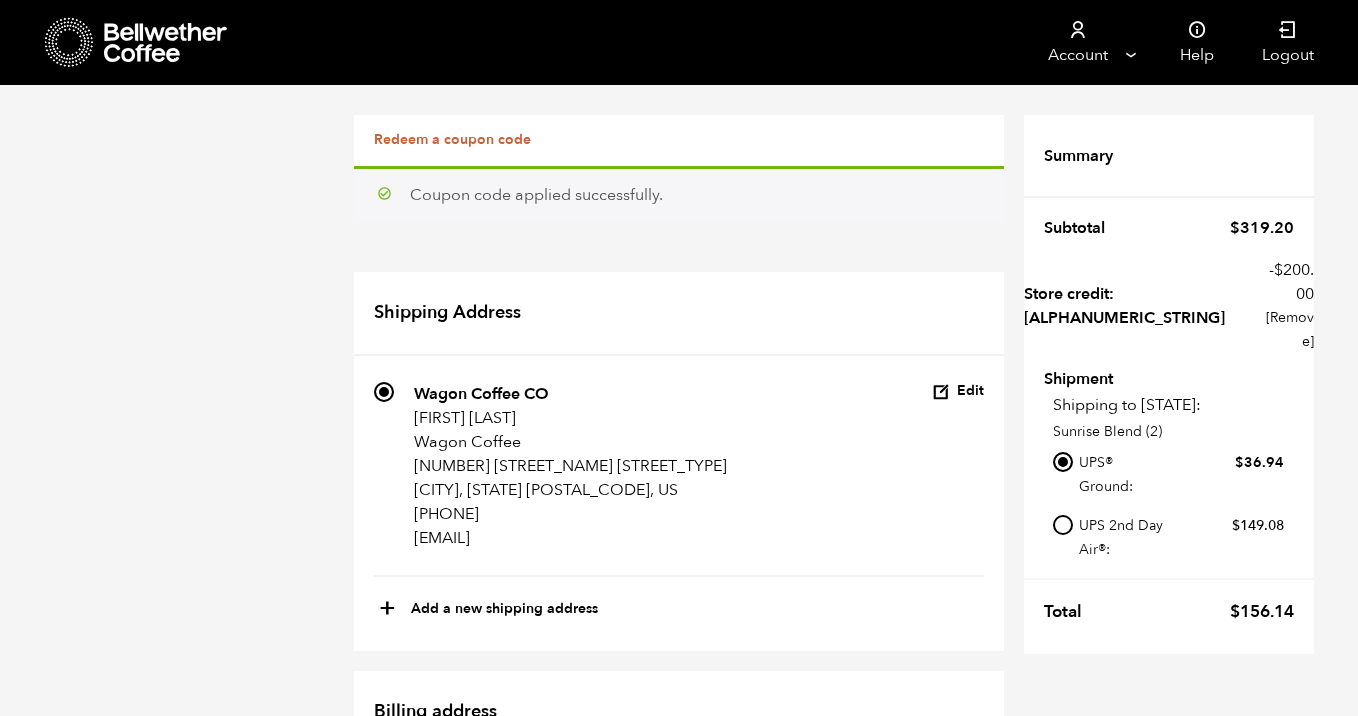 scroll, scrollTop: 756, scrollLeft: 0, axis: vertical 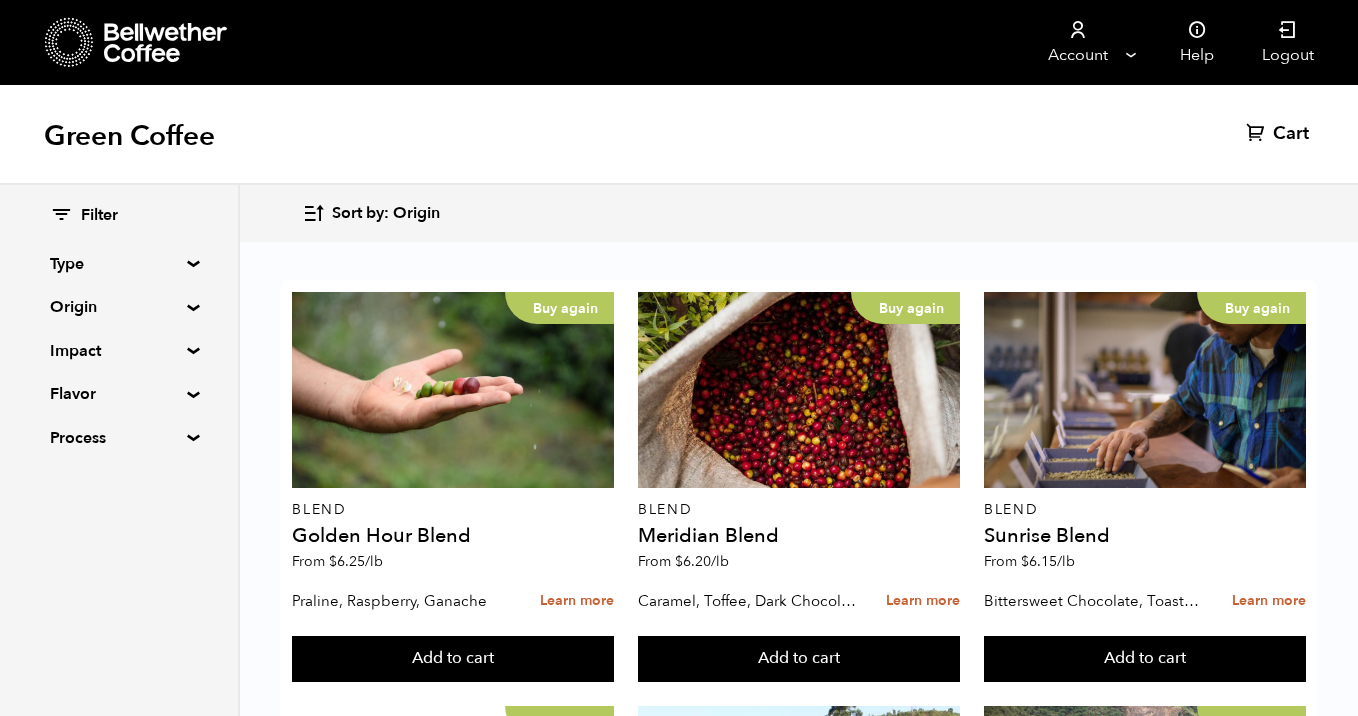 click on "Origin" at bounding box center (119, 307) 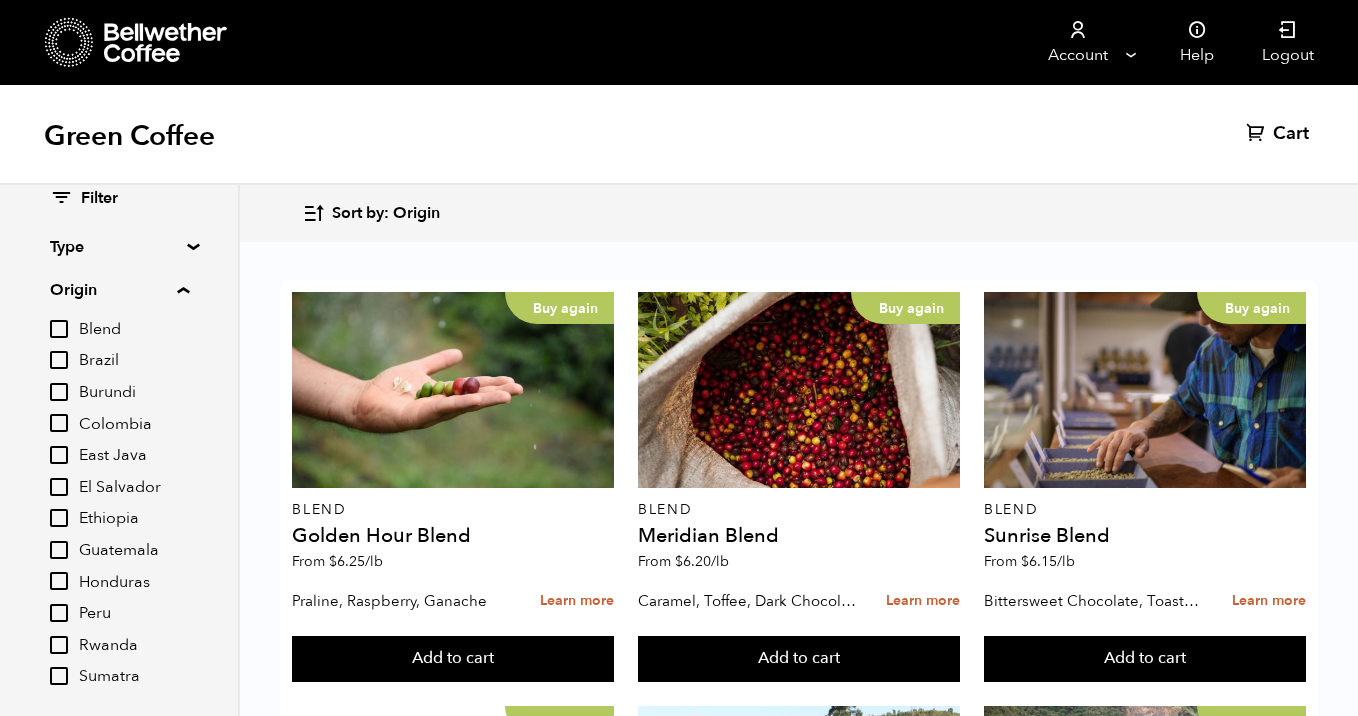 scroll, scrollTop: 13, scrollLeft: 0, axis: vertical 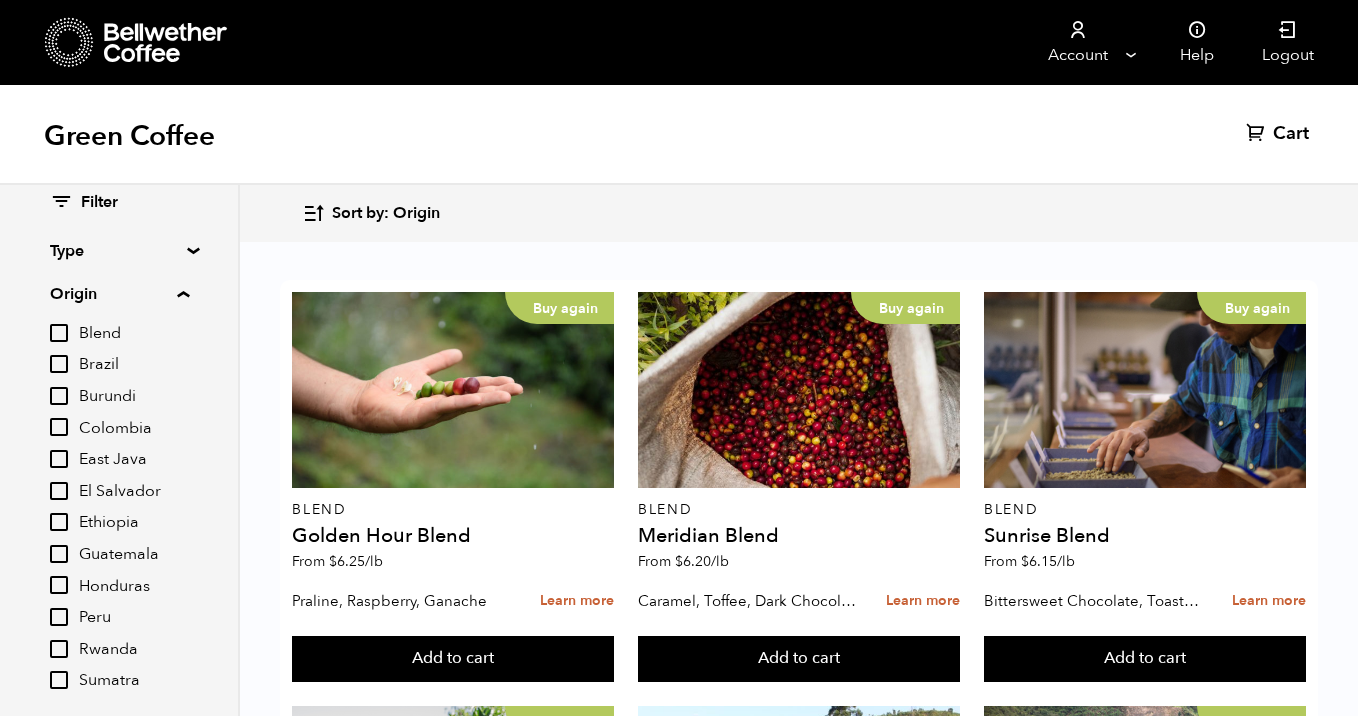click on "El Salvador" at bounding box center [59, 491] 